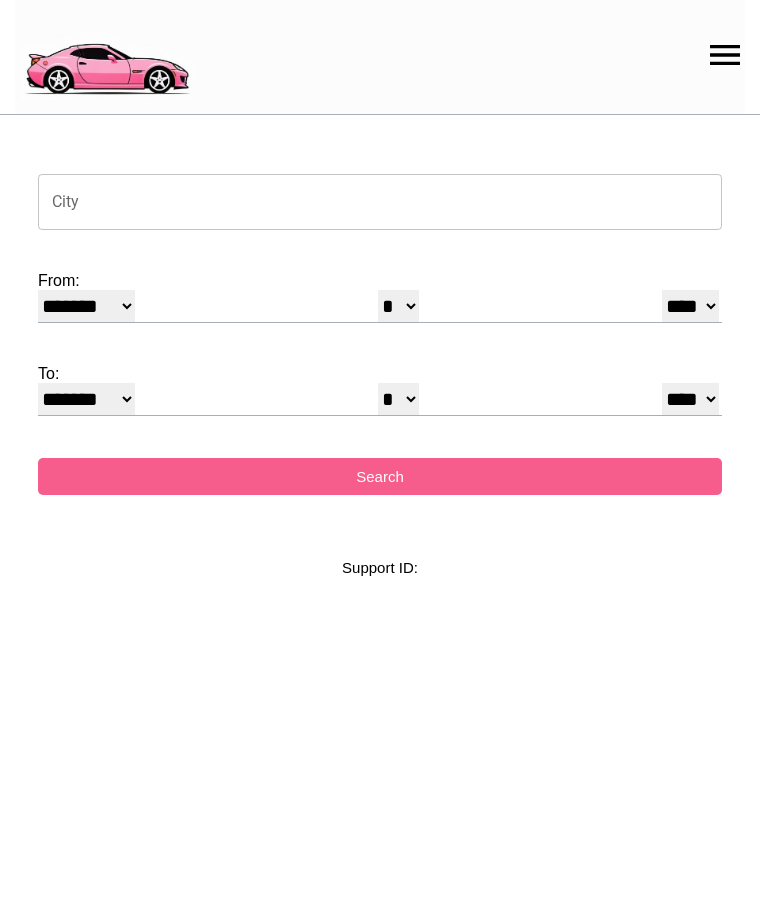 select on "*" 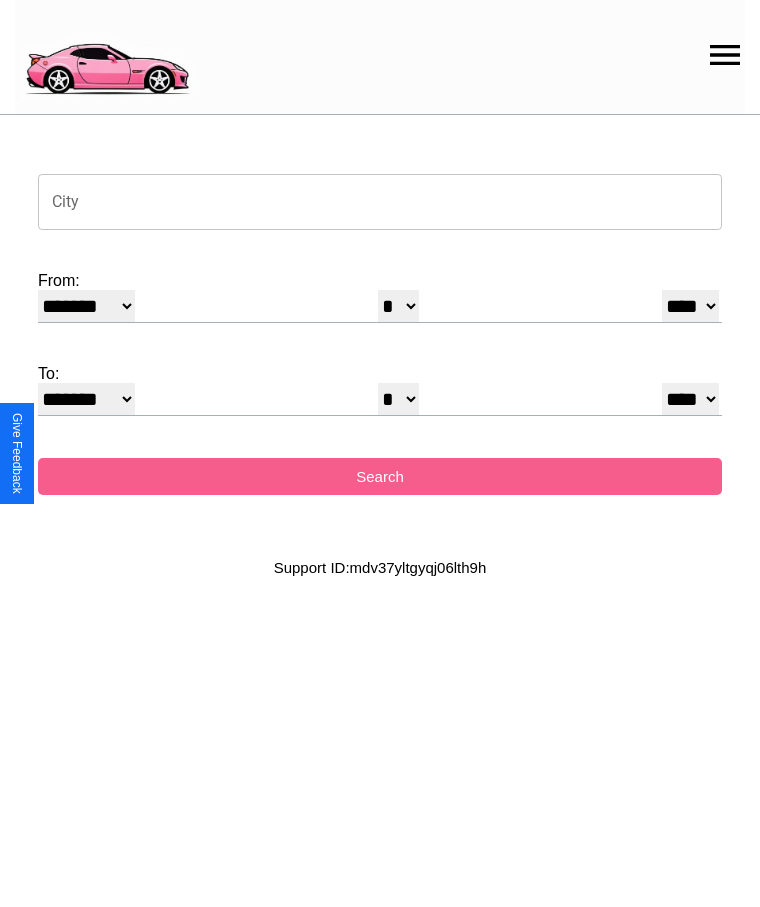 click 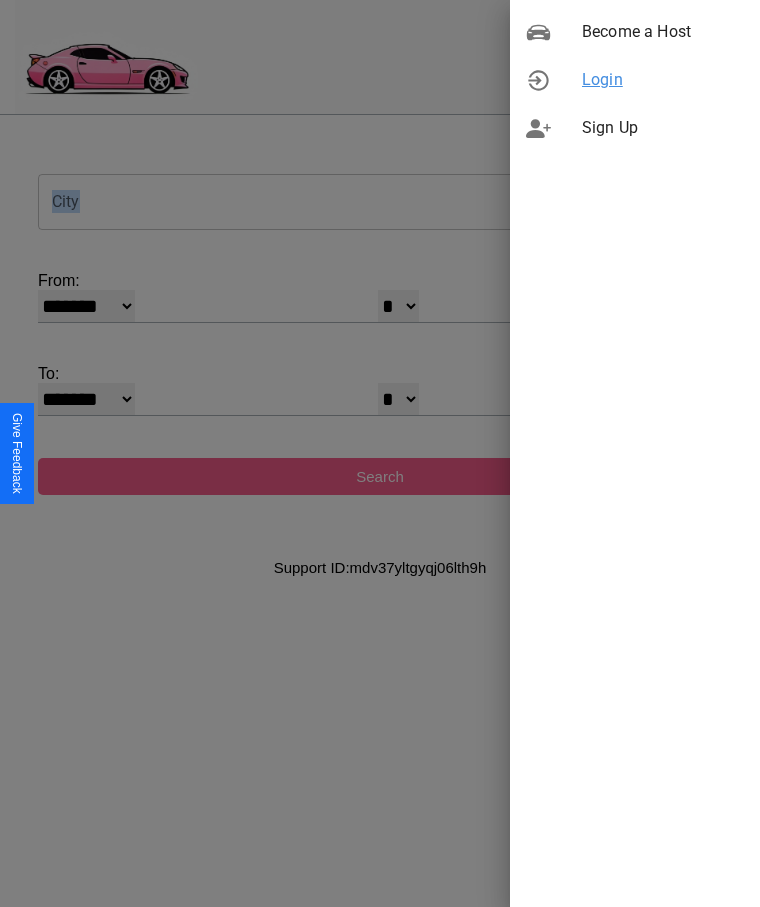 click on "Login" at bounding box center [663, 80] 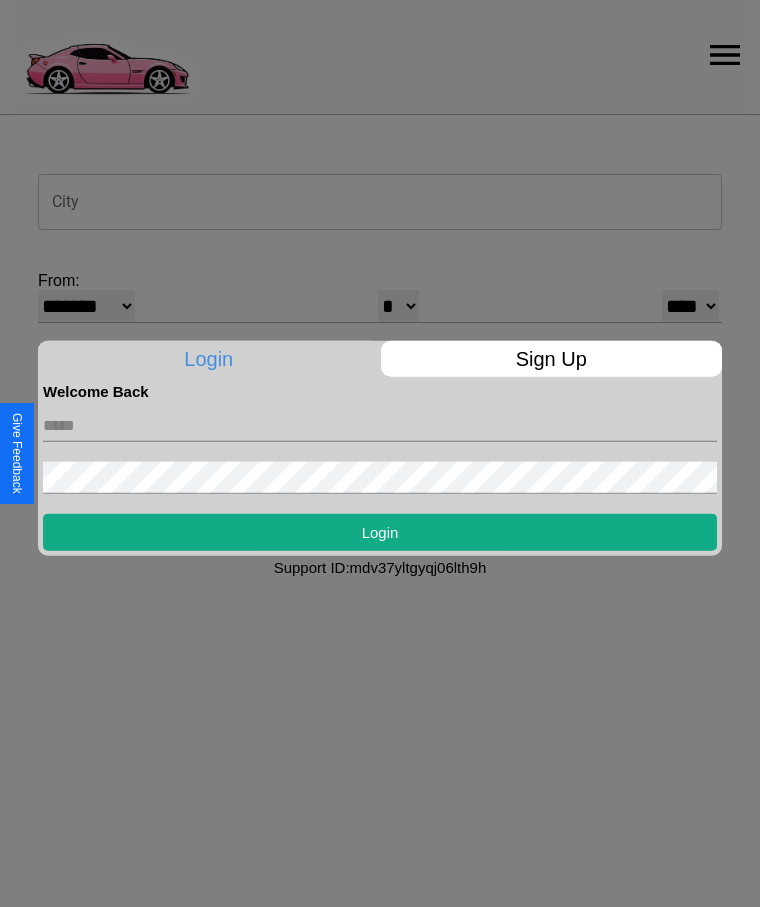 click at bounding box center (380, 425) 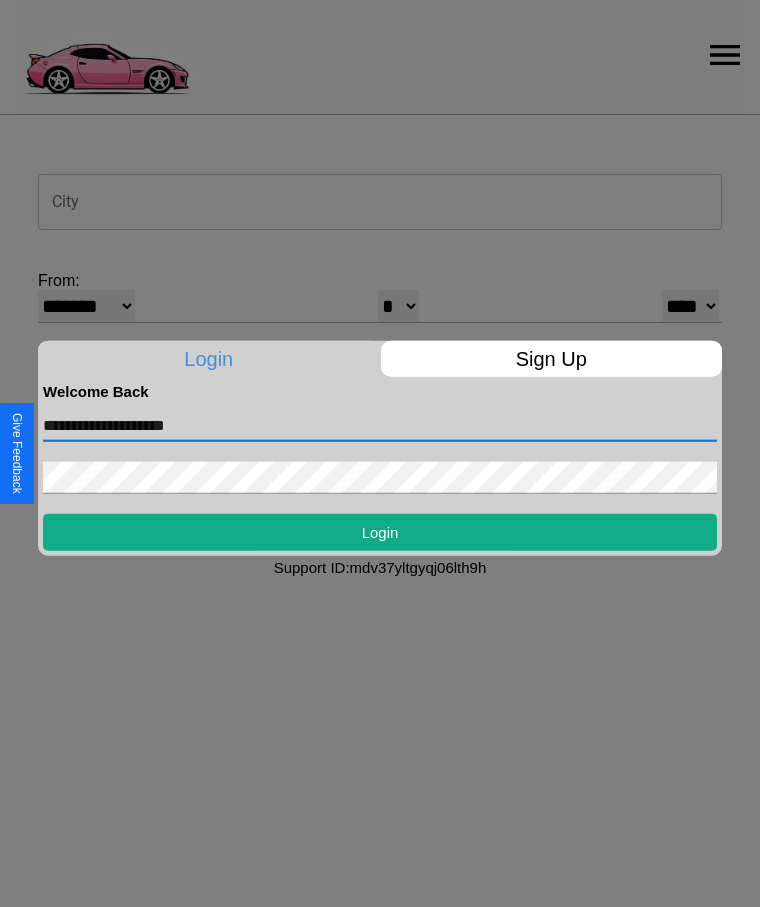 type on "**********" 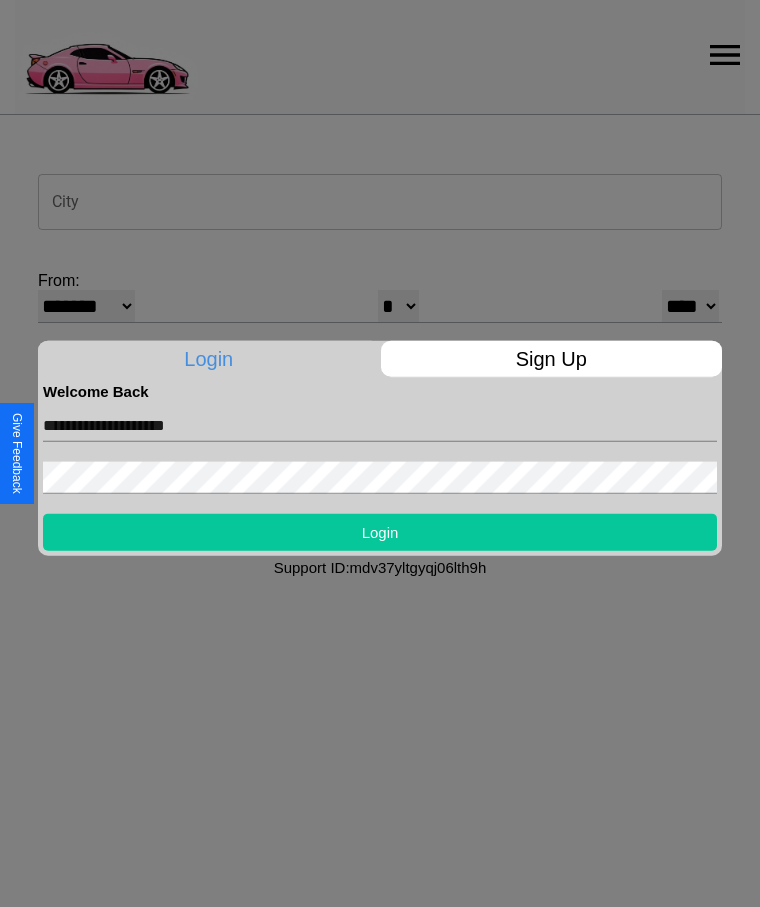 click on "Login" at bounding box center [380, 531] 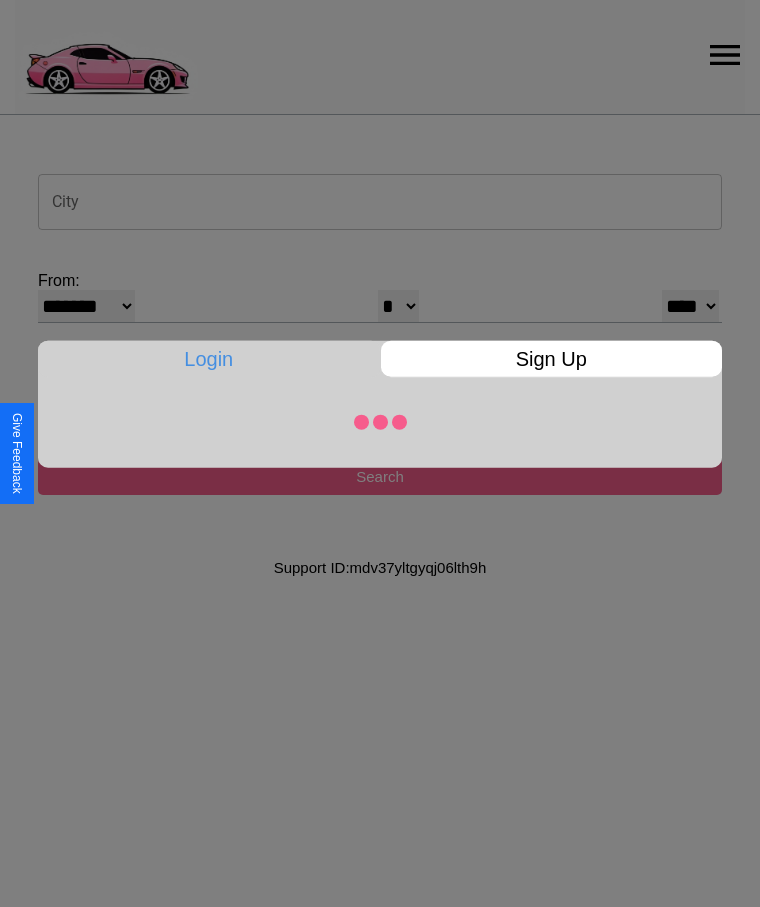 select on "*" 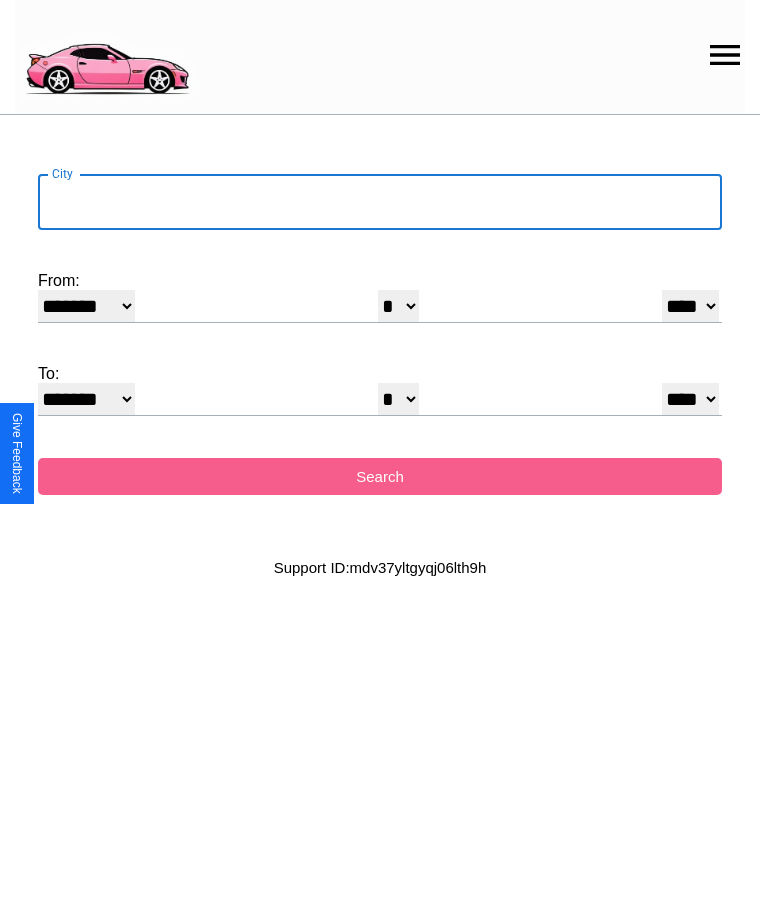 click on "City" at bounding box center (380, 202) 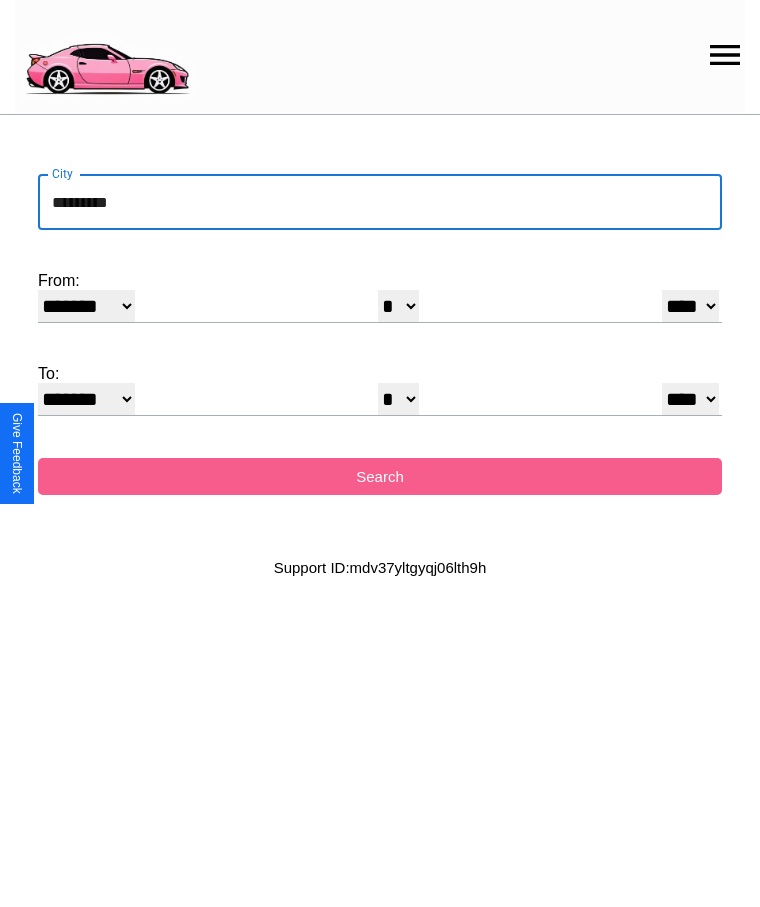 type on "*********" 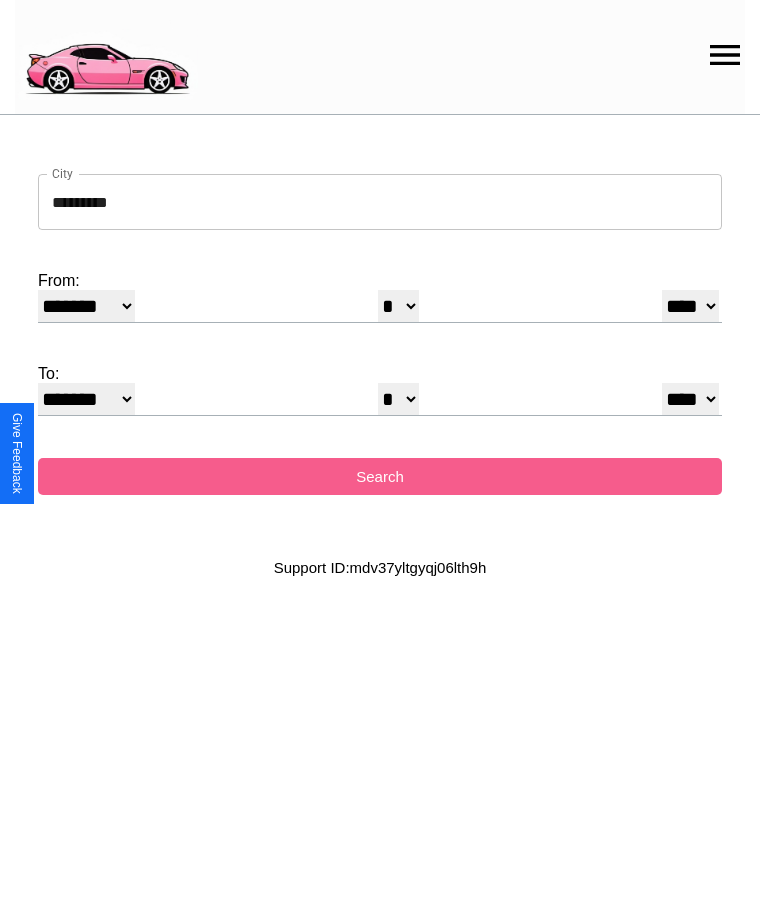 click on "******* ******** ***** ***** *** **** **** ****** ********* ******* ******** ********" at bounding box center (86, 306) 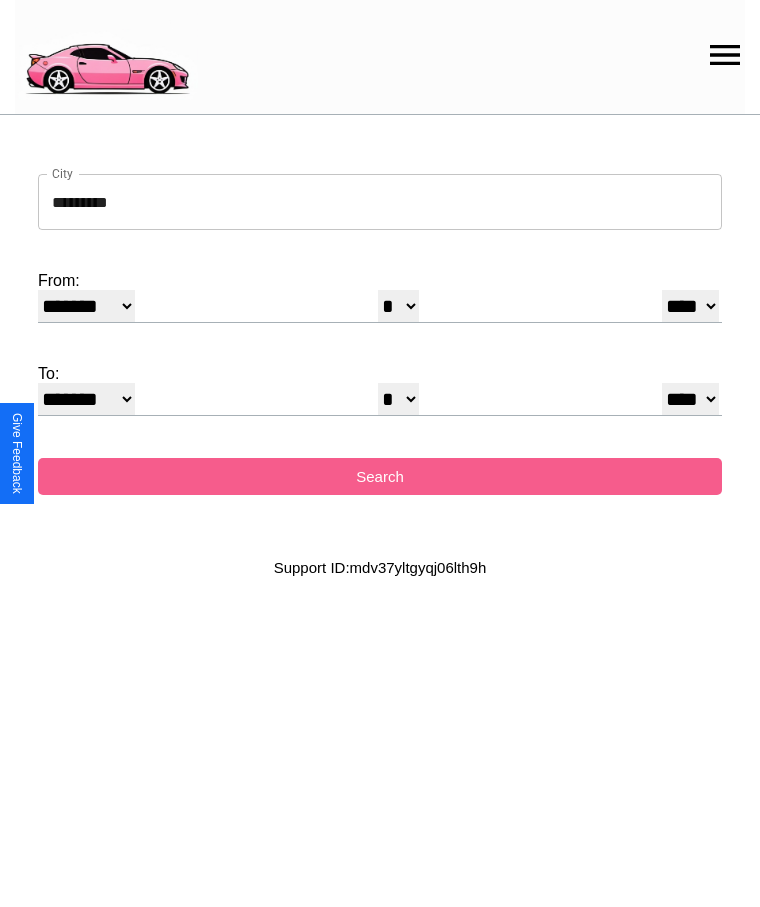 select on "*" 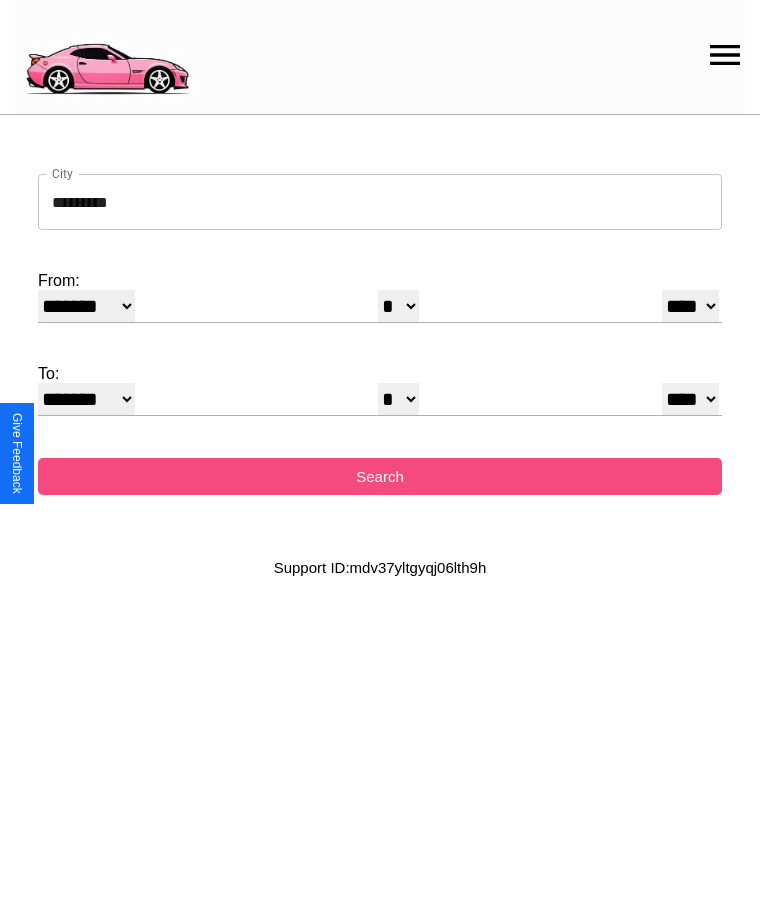 click on "Search" at bounding box center [380, 476] 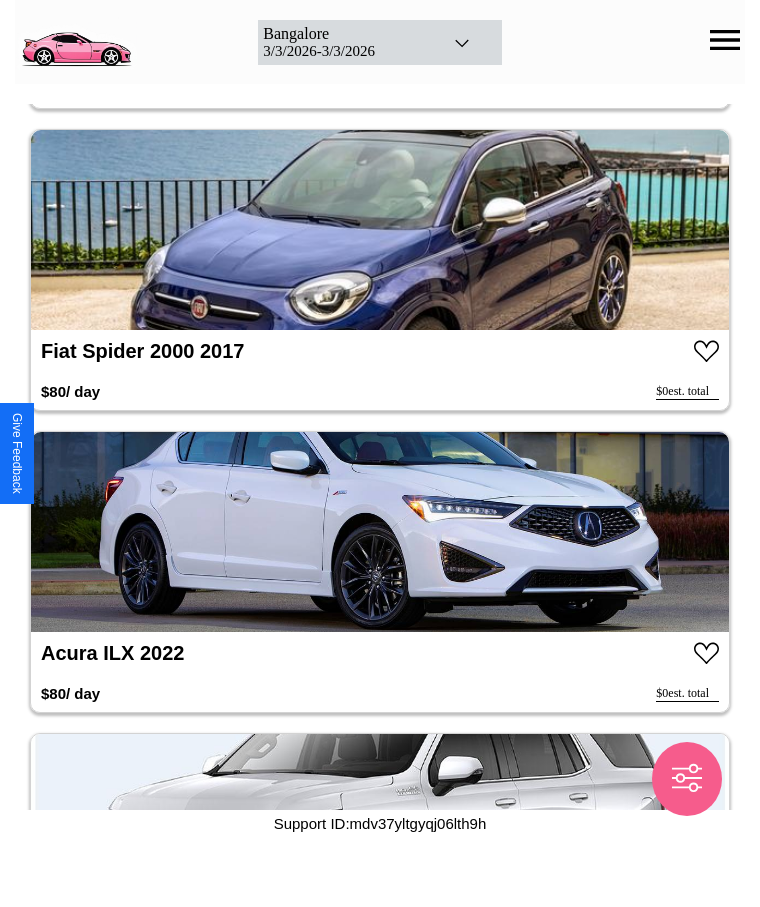 scroll, scrollTop: 2536, scrollLeft: 0, axis: vertical 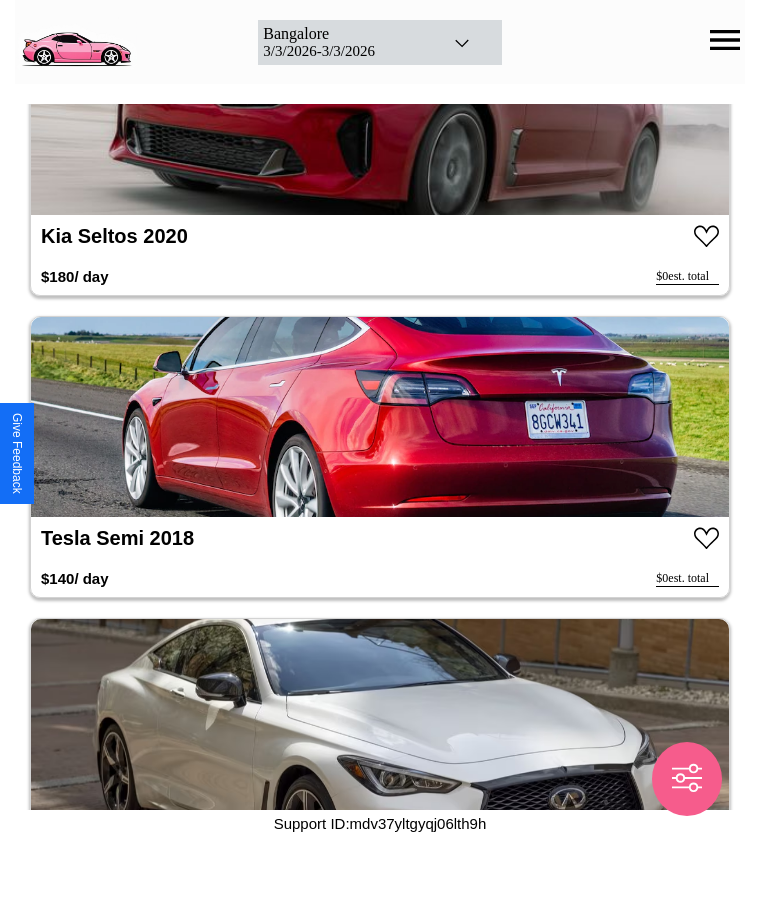 click at bounding box center (380, 417) 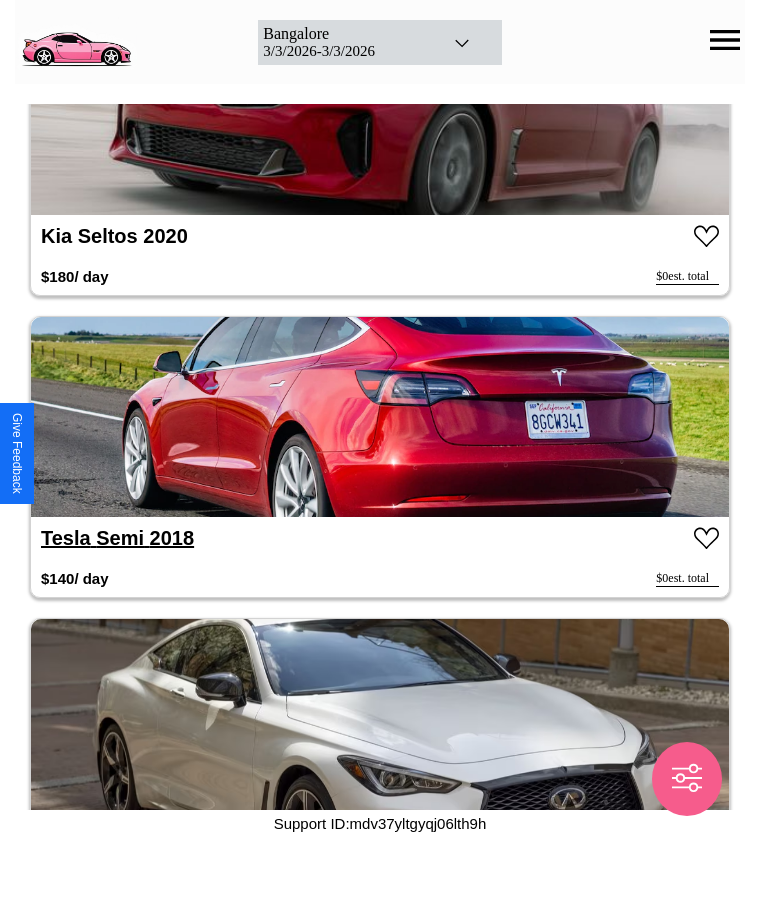 click on "Tesla   Semi   2018" at bounding box center (117, 538) 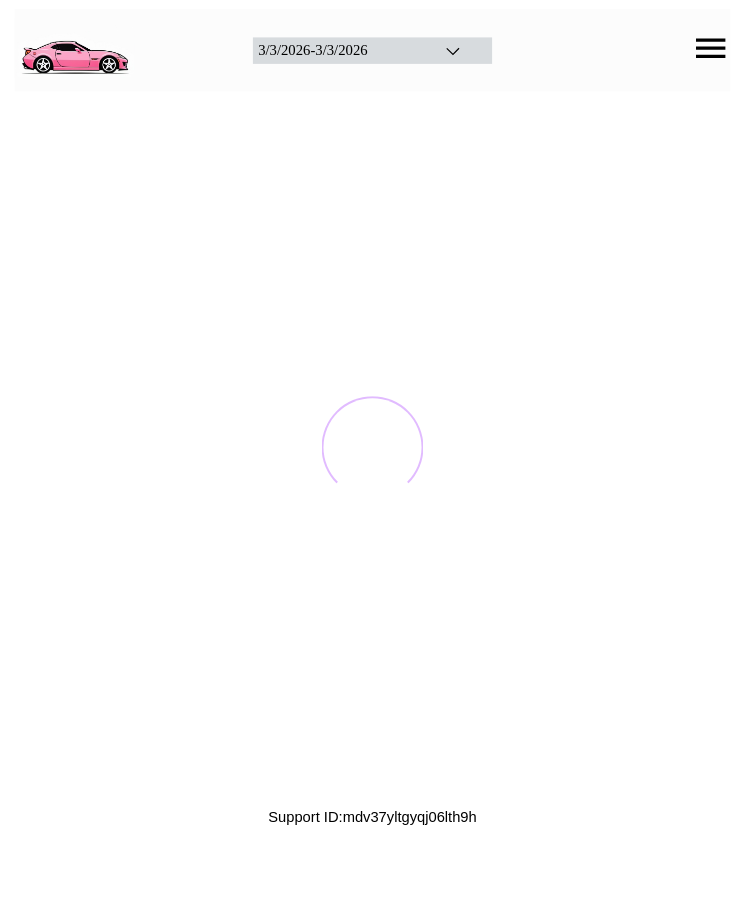 scroll, scrollTop: 0, scrollLeft: 0, axis: both 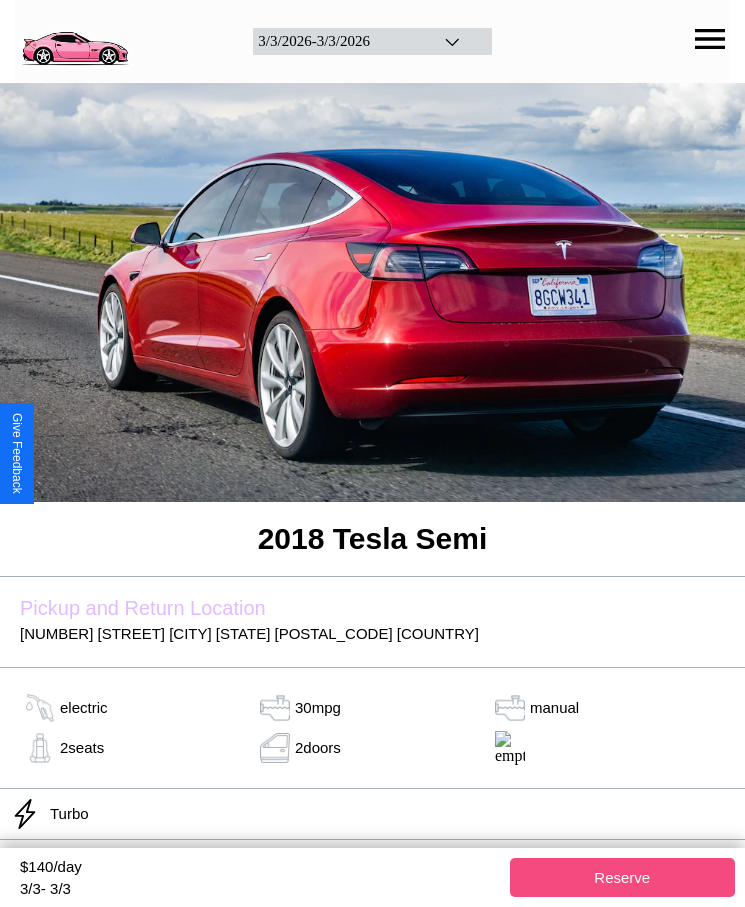 click on "Reserve" at bounding box center [623, 877] 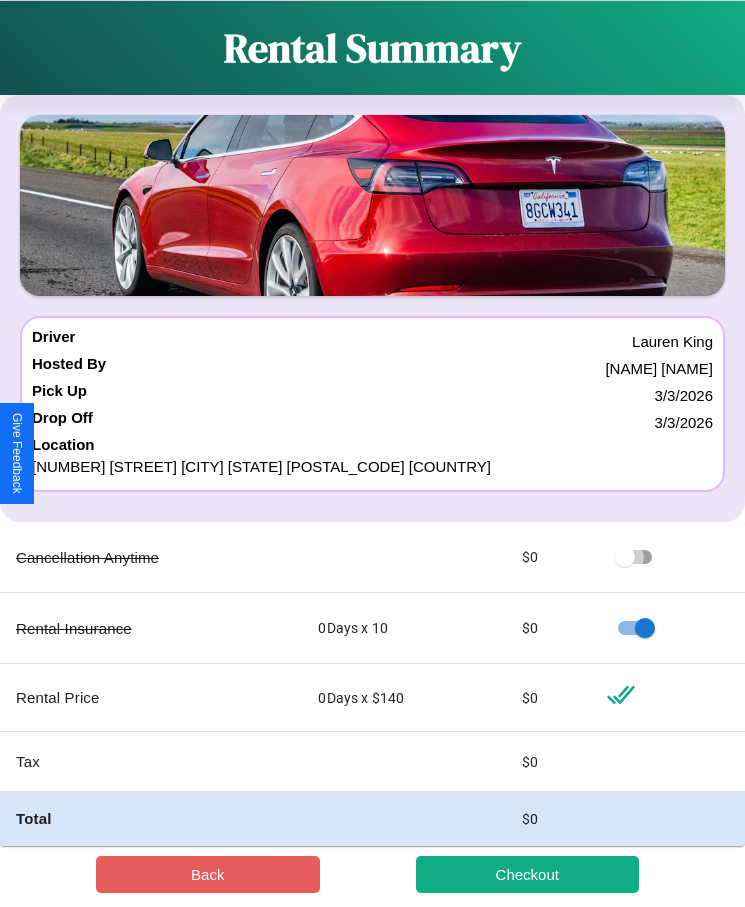 scroll, scrollTop: 23, scrollLeft: 0, axis: vertical 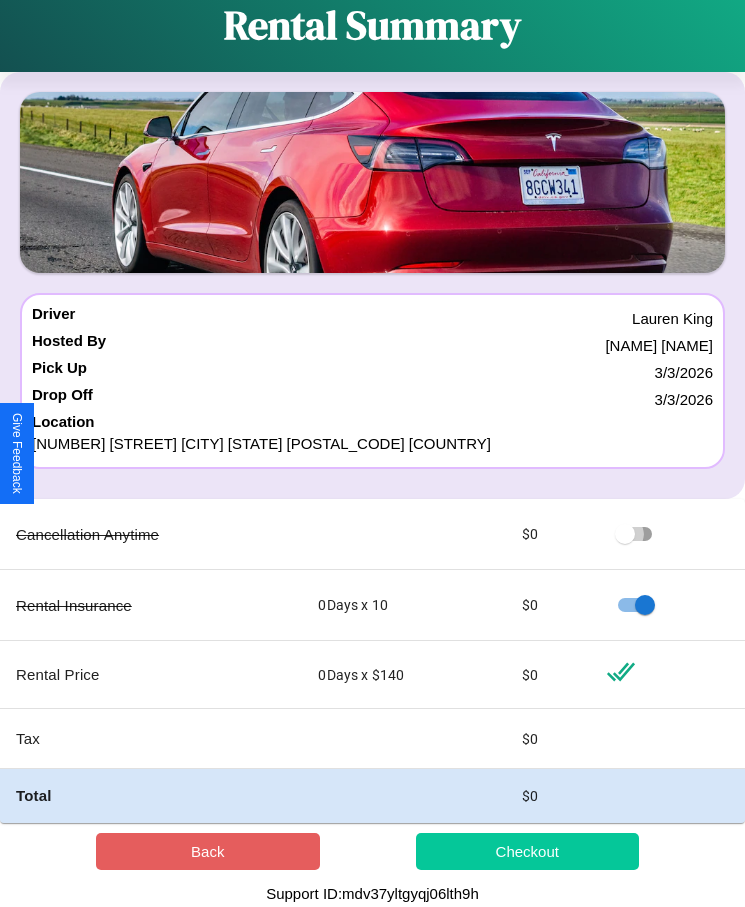 click on "Checkout" at bounding box center (528, 851) 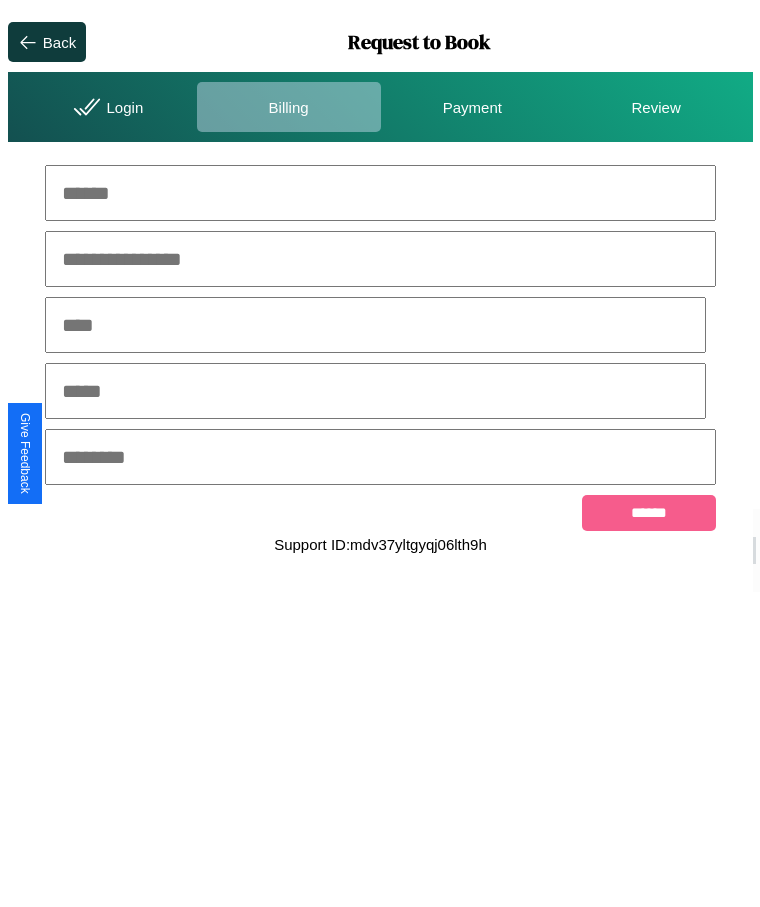 scroll, scrollTop: 0, scrollLeft: 0, axis: both 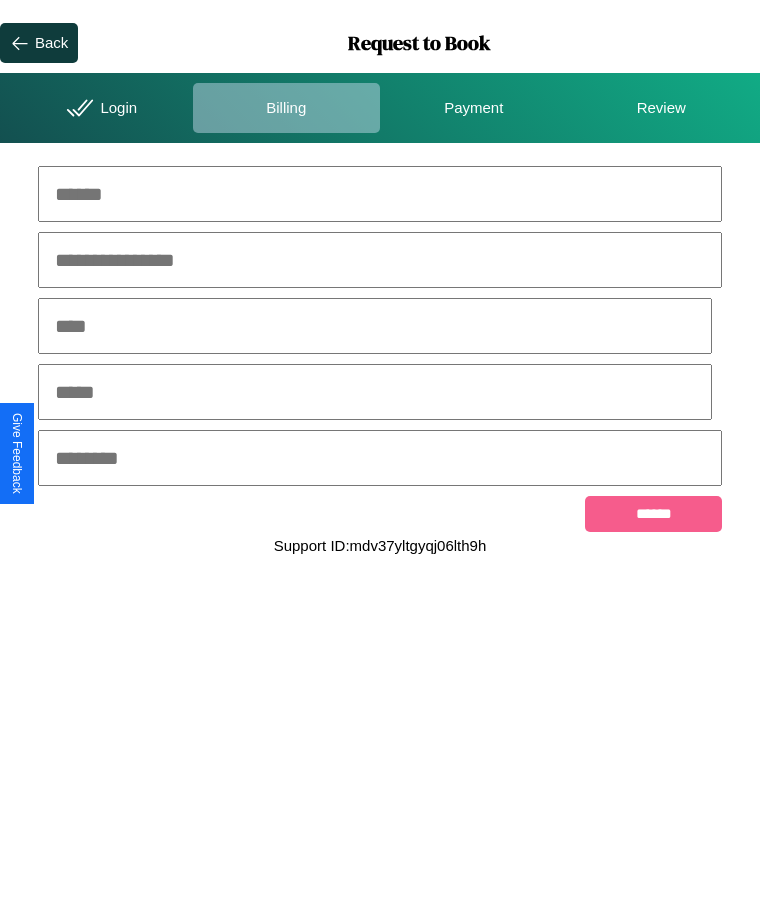 click at bounding box center [380, 194] 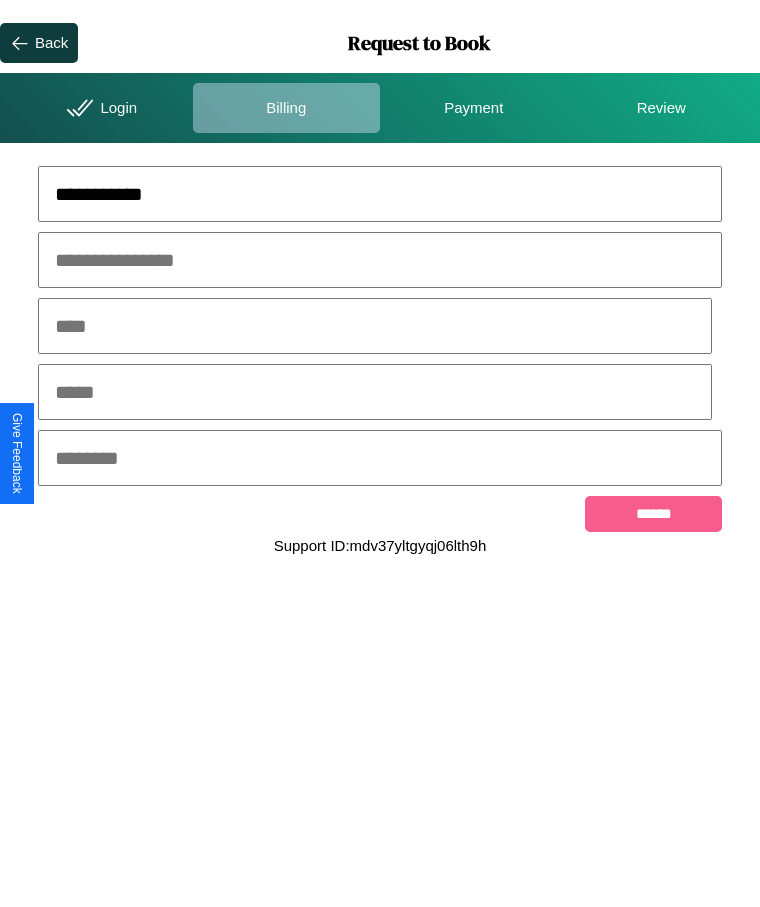 type on "**********" 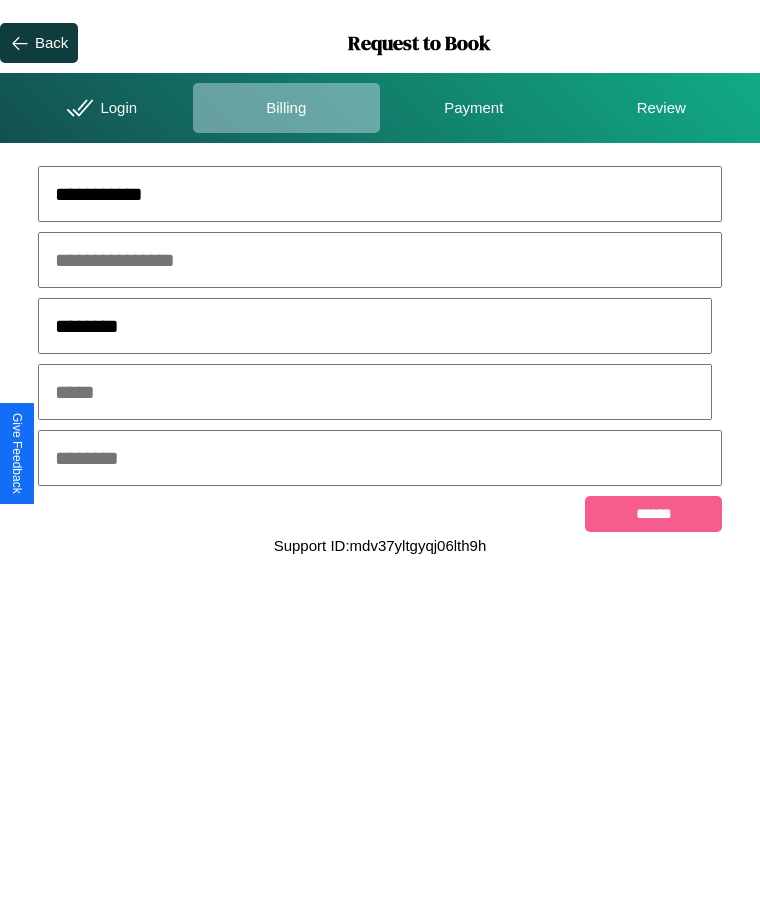 type on "********" 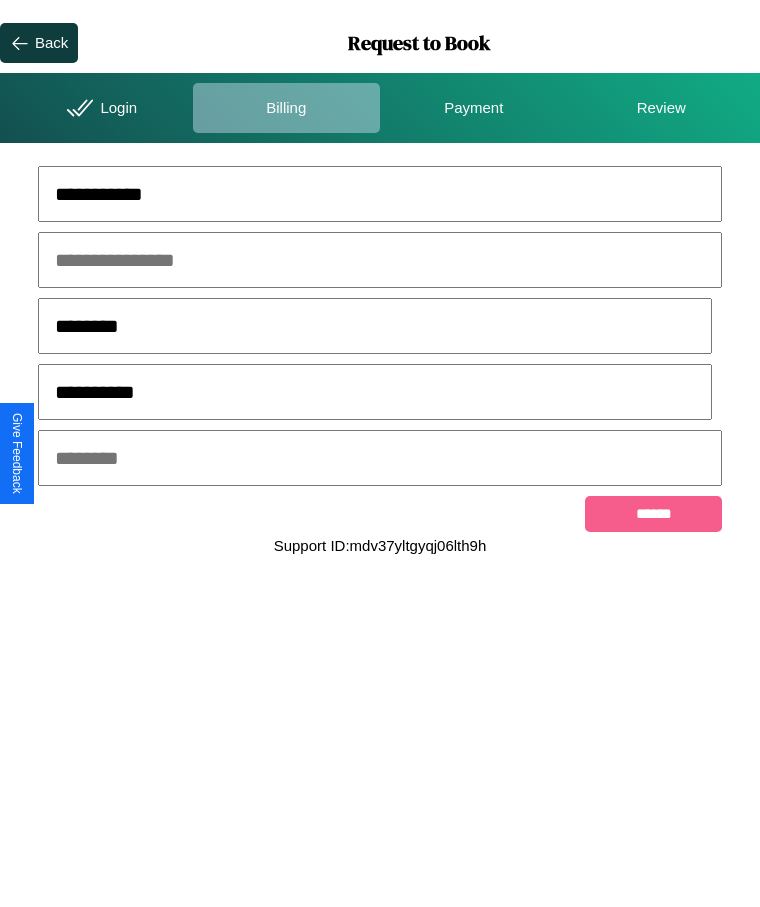 type on "**********" 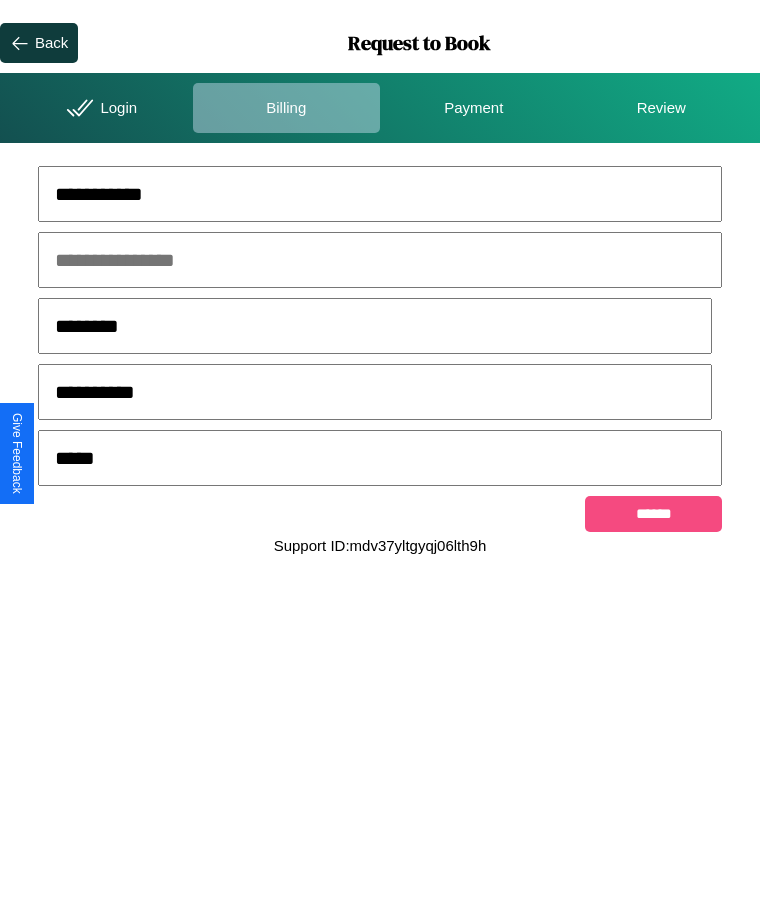 type on "*****" 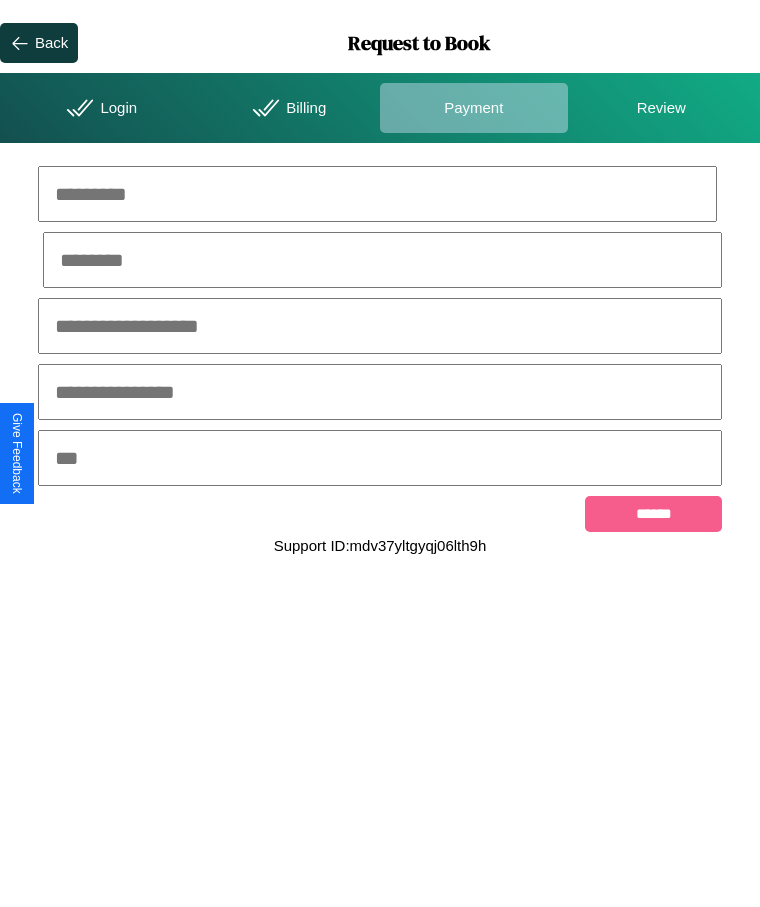 click at bounding box center [377, 194] 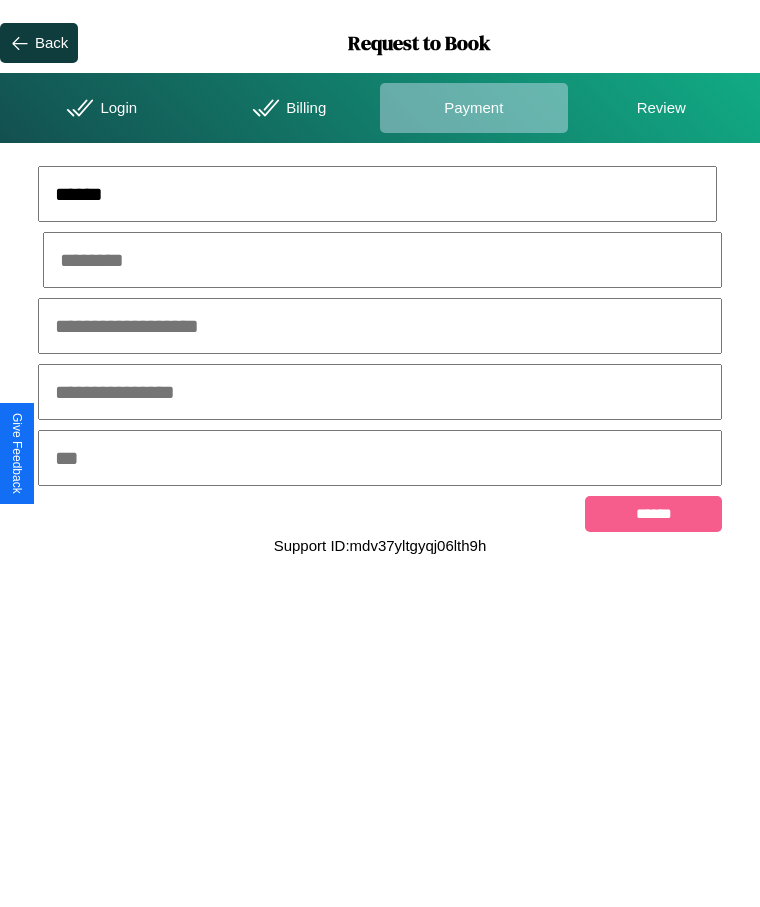 type on "******" 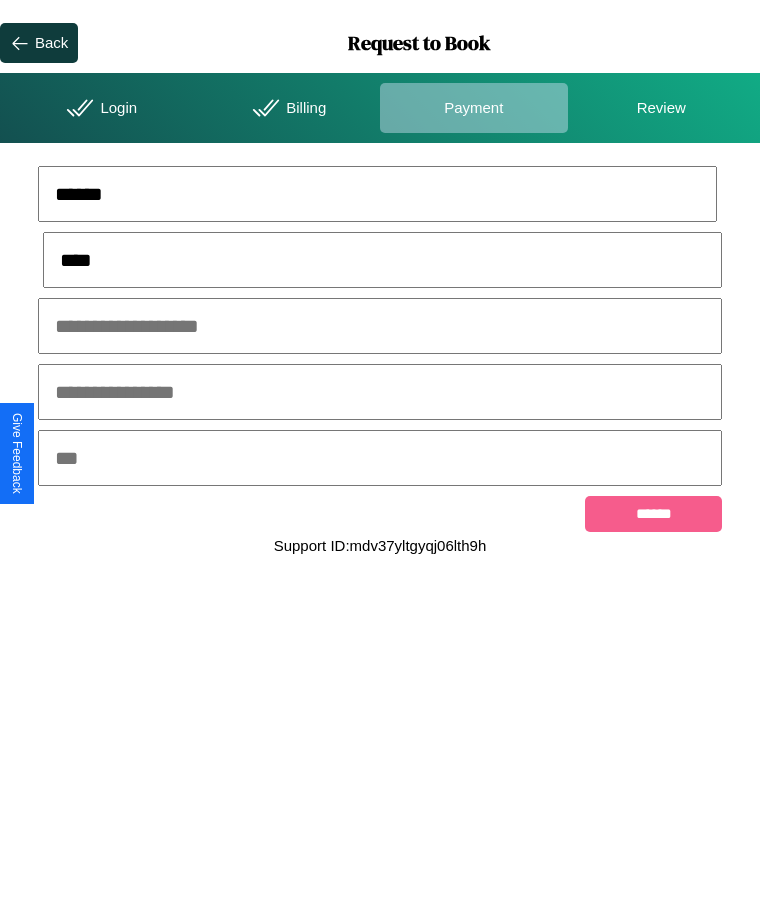 type on "****" 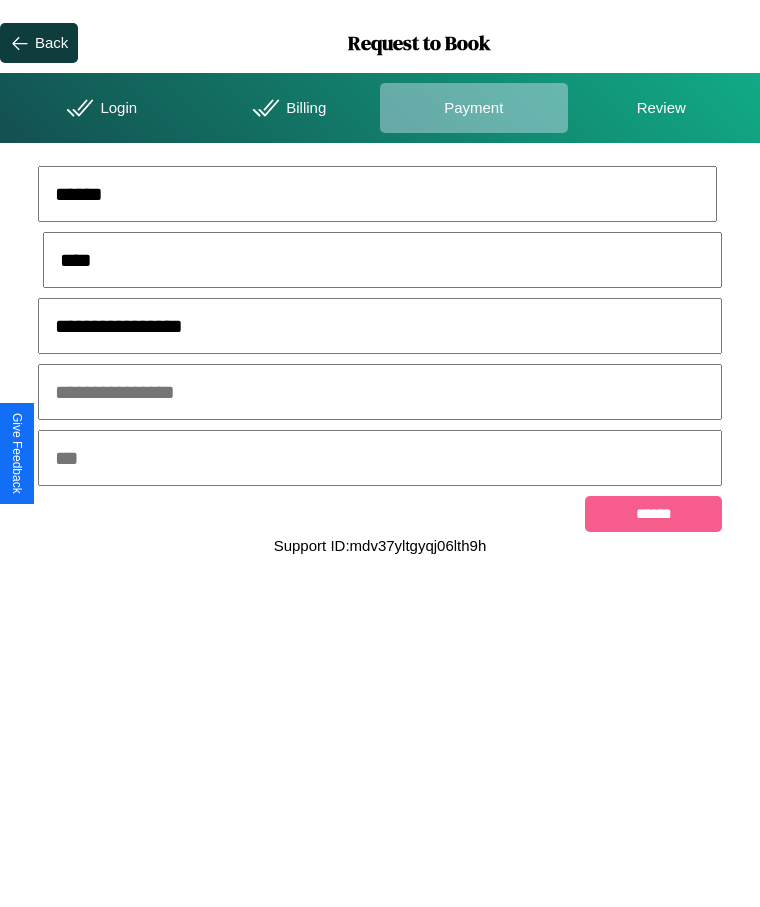 type on "**********" 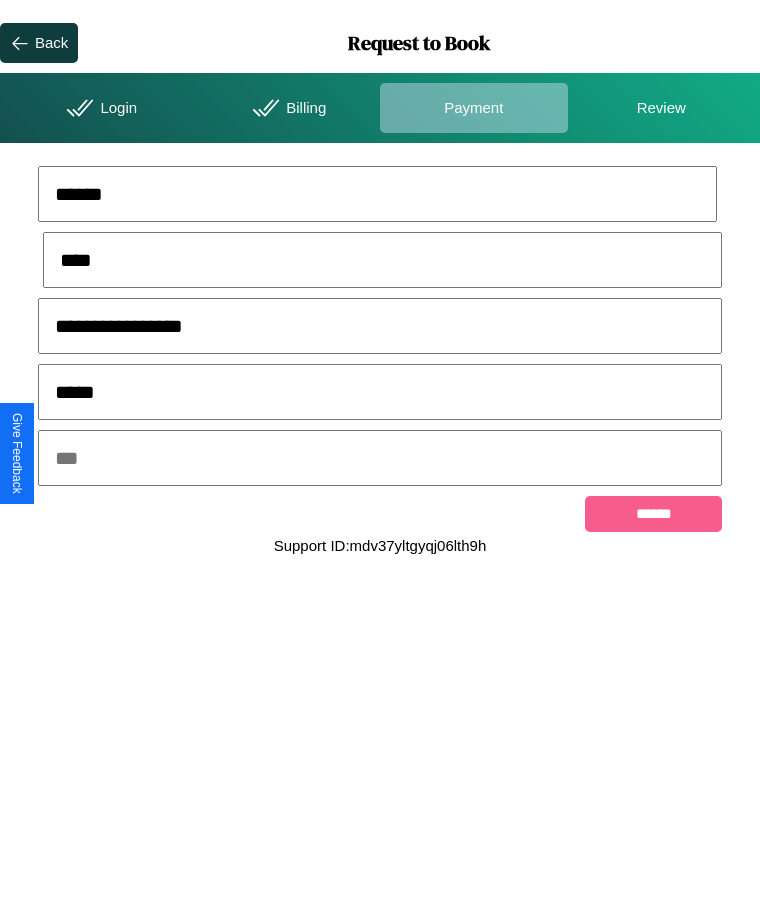 type on "*****" 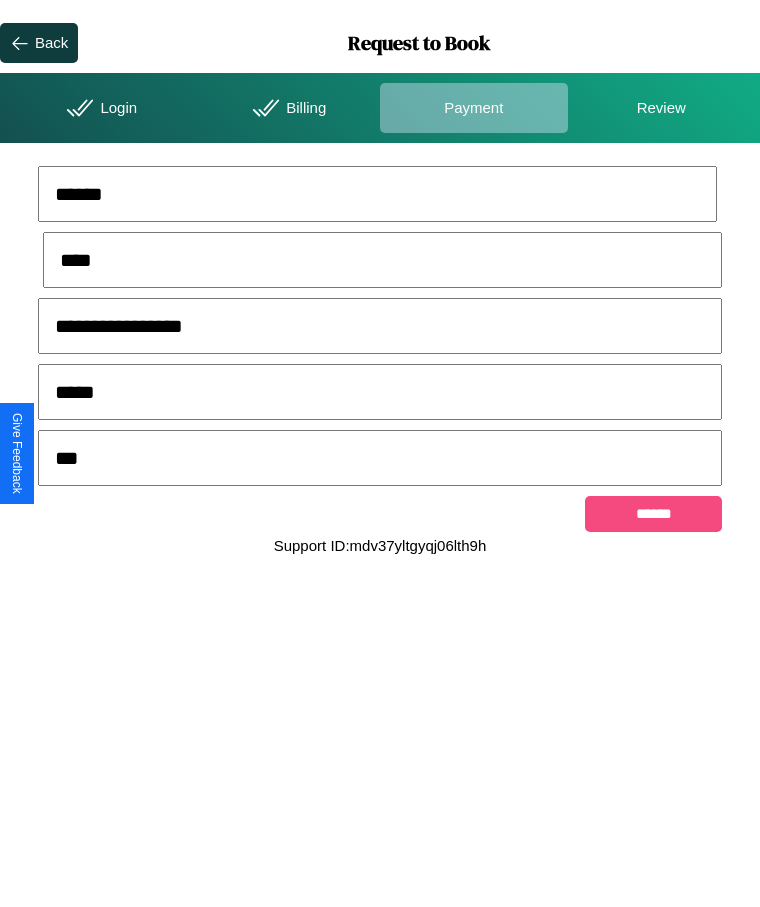 type on "***" 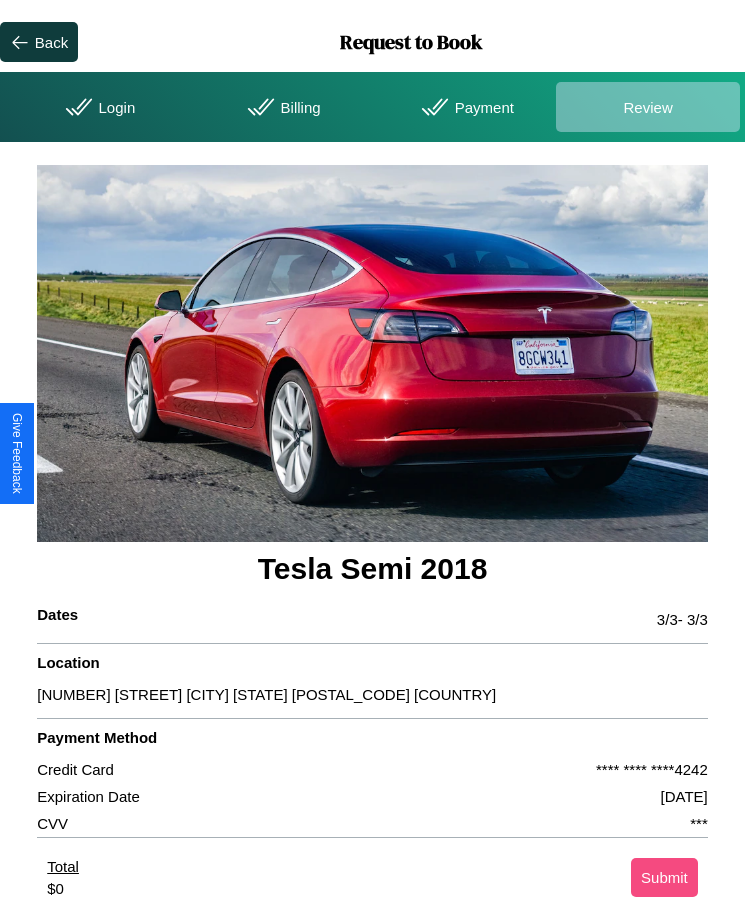 click on "Submit" at bounding box center (664, 877) 